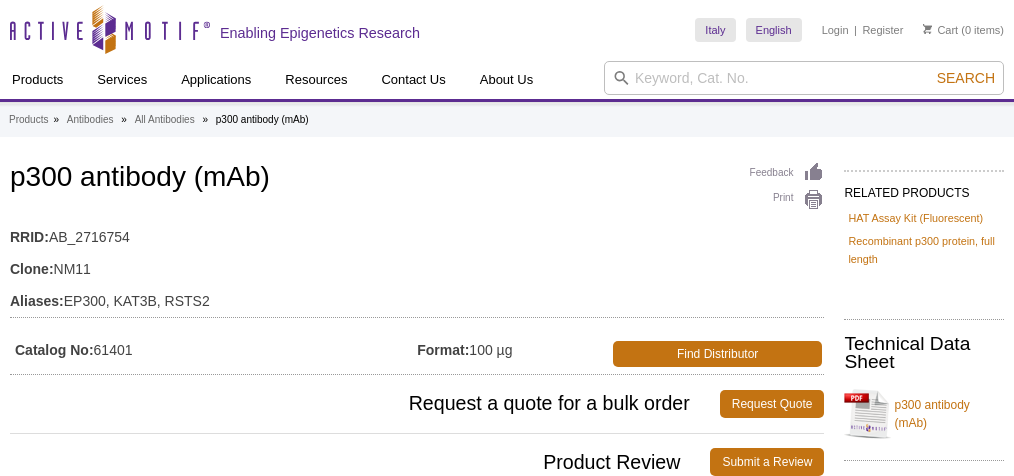 scroll, scrollTop: 0, scrollLeft: 0, axis: both 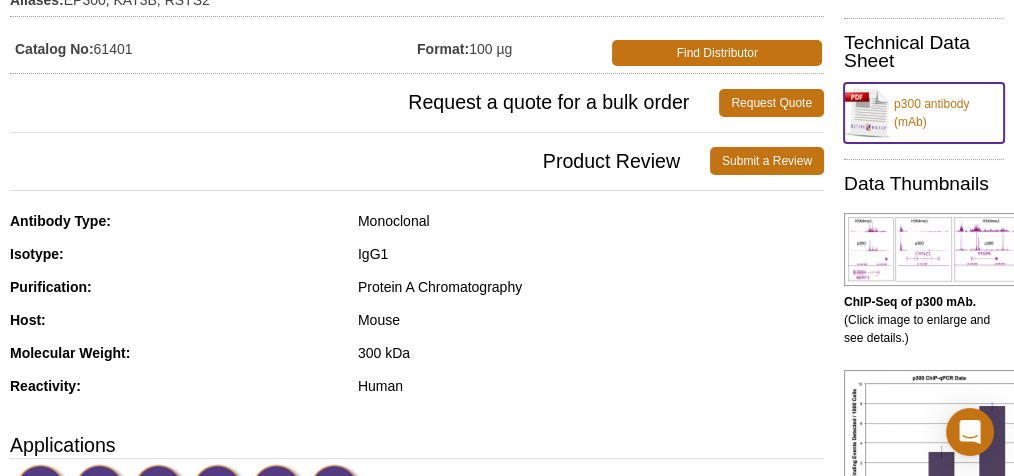 click on "p300 antibody (mAb)" at bounding box center (924, 113) 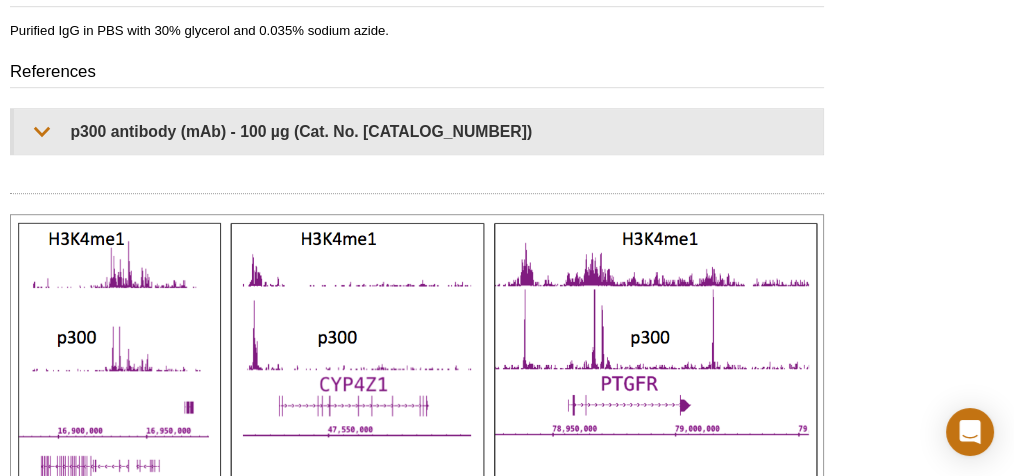 scroll, scrollTop: 1405, scrollLeft: 0, axis: vertical 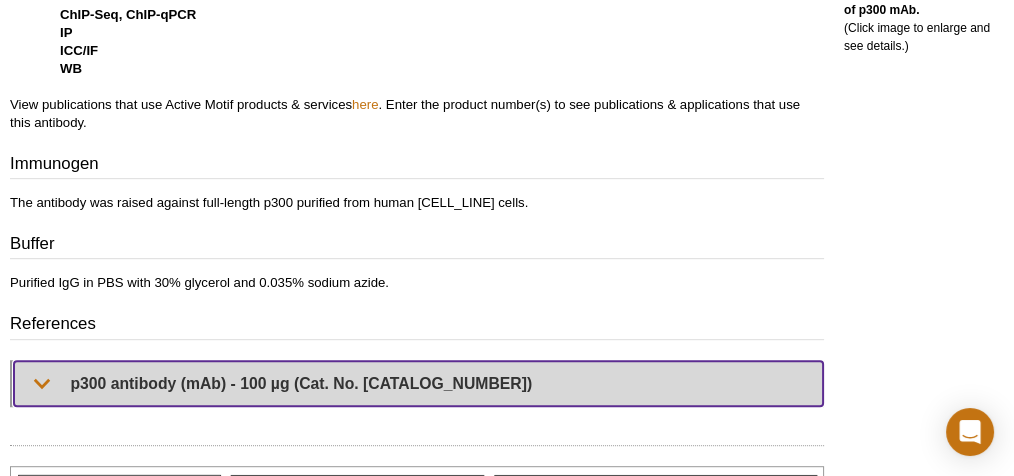 click on "p300 antibody (mAb) - 100 µg (Cat. No. 61401)" at bounding box center [418, 383] 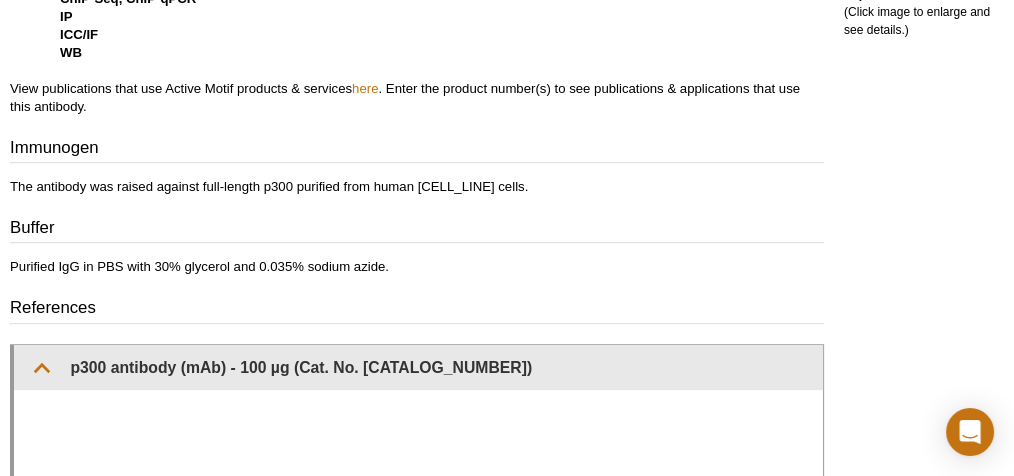 scroll, scrollTop: 610, scrollLeft: 0, axis: vertical 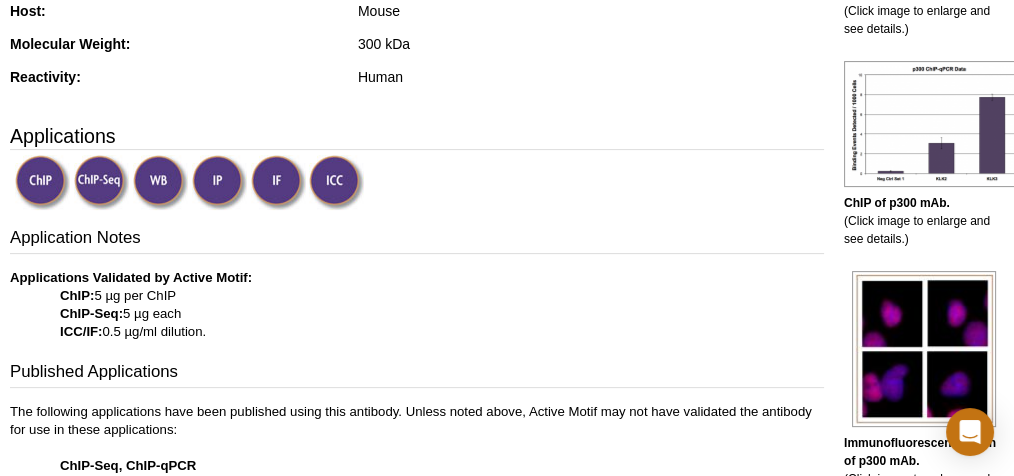 click on "Applications Validated by Active Motif: ChIP:  5 µg per ChIP ChIP-Seq:  5 µg each ICC/IF:  0.5 µg/ml dilution." at bounding box center (417, 305) 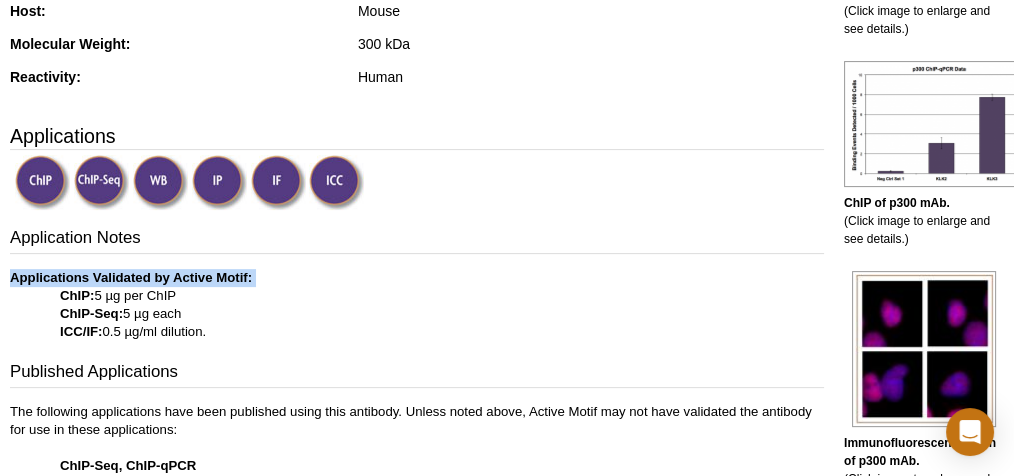 click on "Applications Validated by Active Motif: ChIP:  5 µg per ChIP ChIP-Seq:  5 µg each ICC/IF:  0.5 µg/ml dilution." at bounding box center [417, 305] 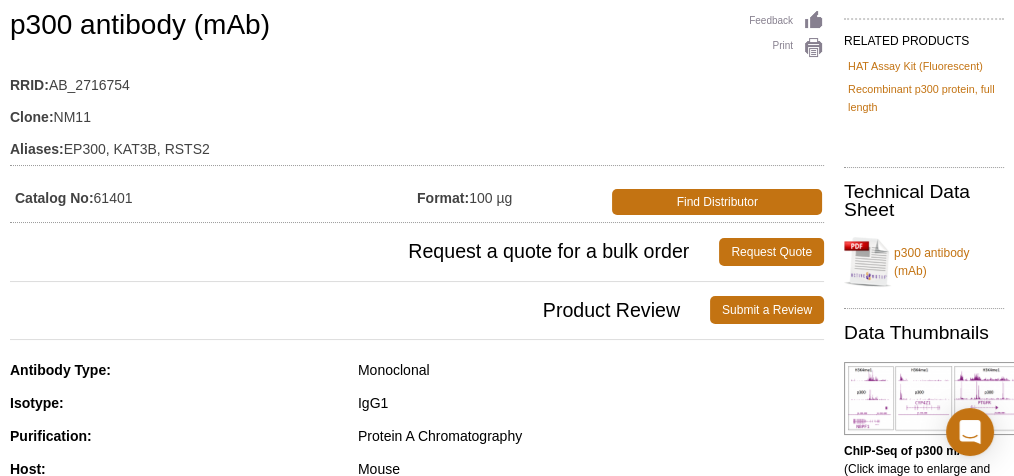 scroll, scrollTop: 177, scrollLeft: 0, axis: vertical 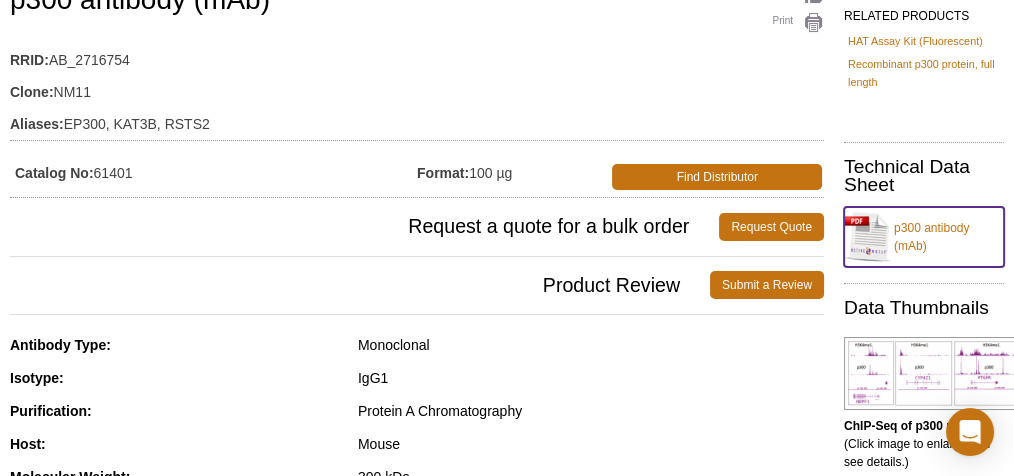 click on "p300 antibody (mAb)" at bounding box center [924, 237] 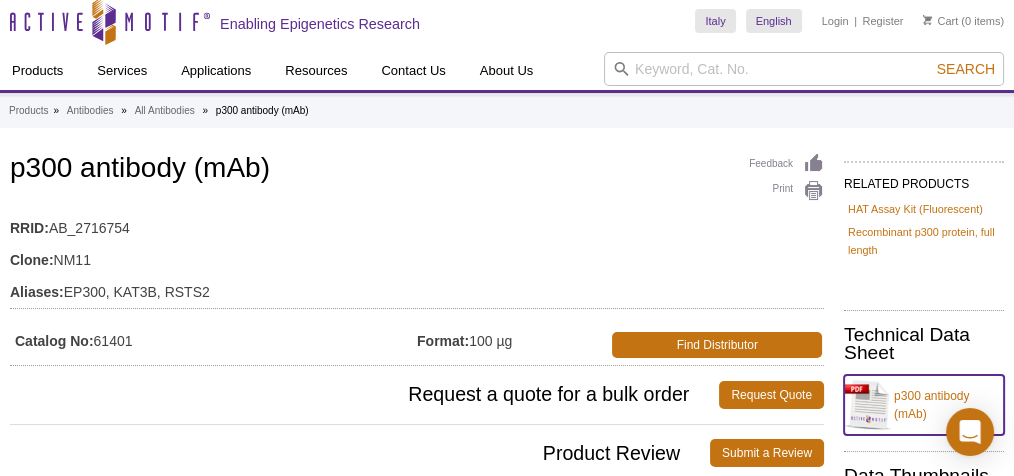 scroll, scrollTop: 0, scrollLeft: 0, axis: both 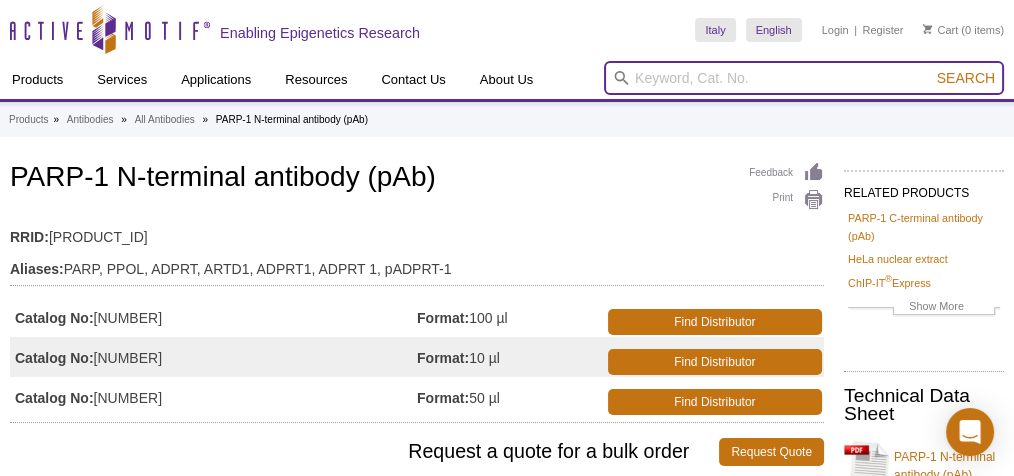 click at bounding box center (804, 78) 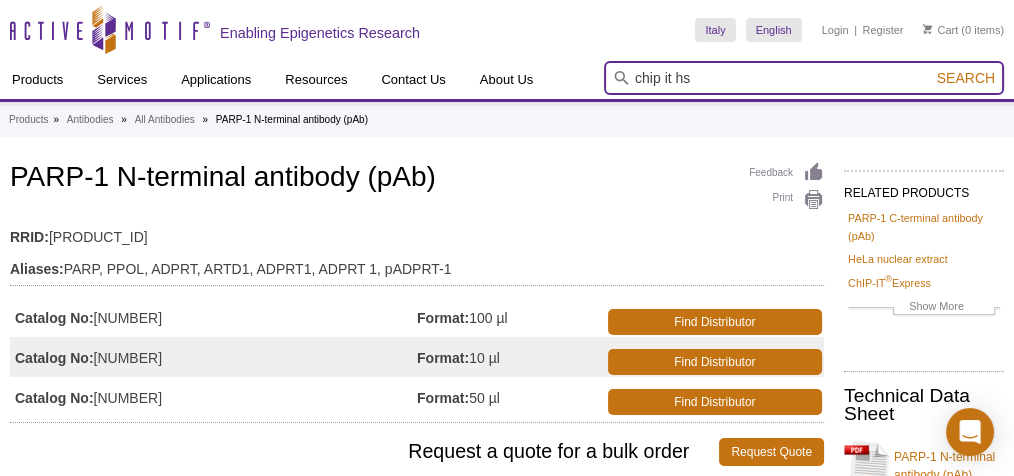 type on "chip it hs" 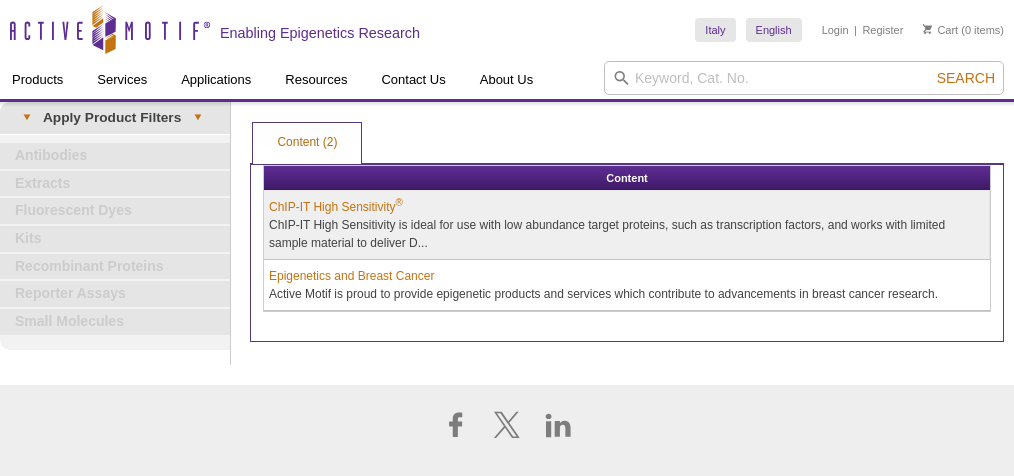 scroll, scrollTop: 0, scrollLeft: 0, axis: both 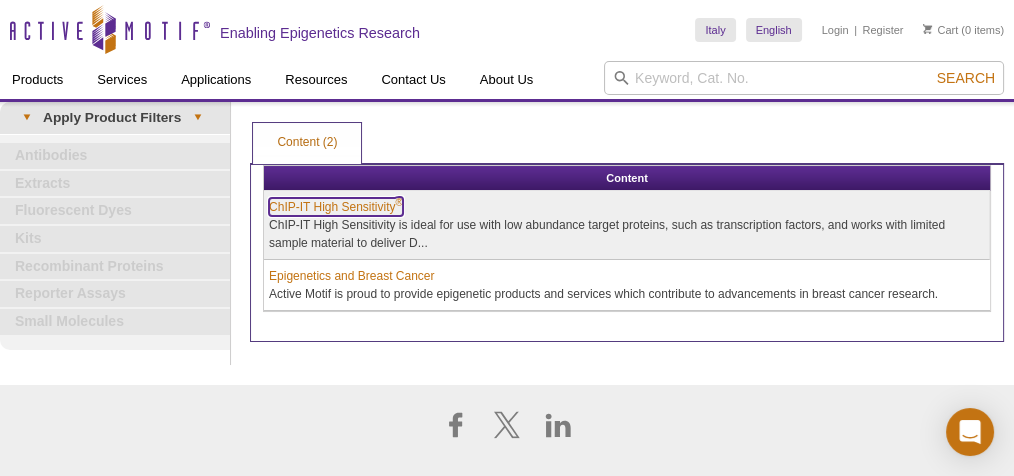 click on "ChIP-IT High Sensitivity ®" at bounding box center [336, 207] 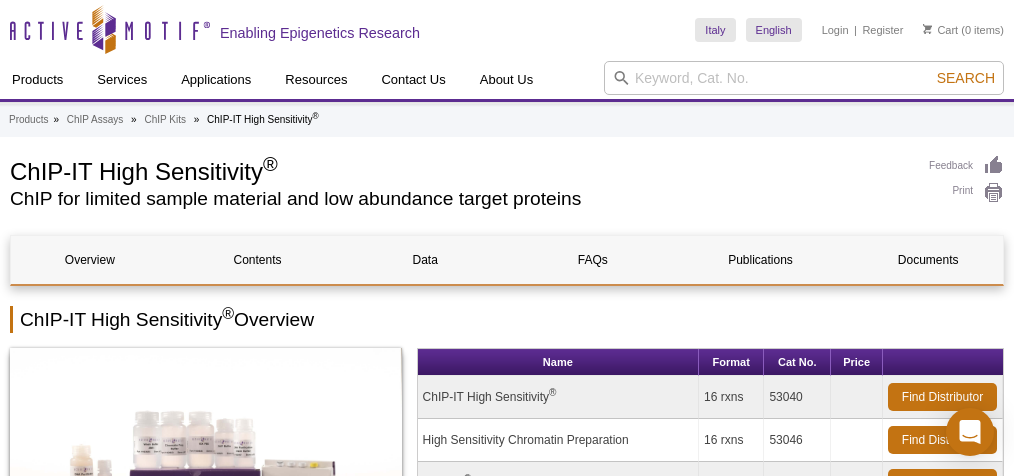 scroll, scrollTop: 0, scrollLeft: 0, axis: both 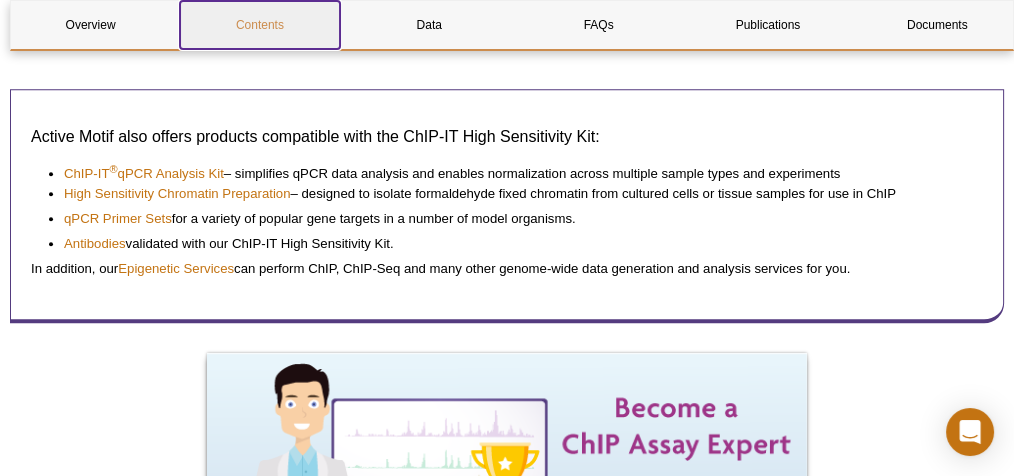 click on "Contents" at bounding box center [259, 25] 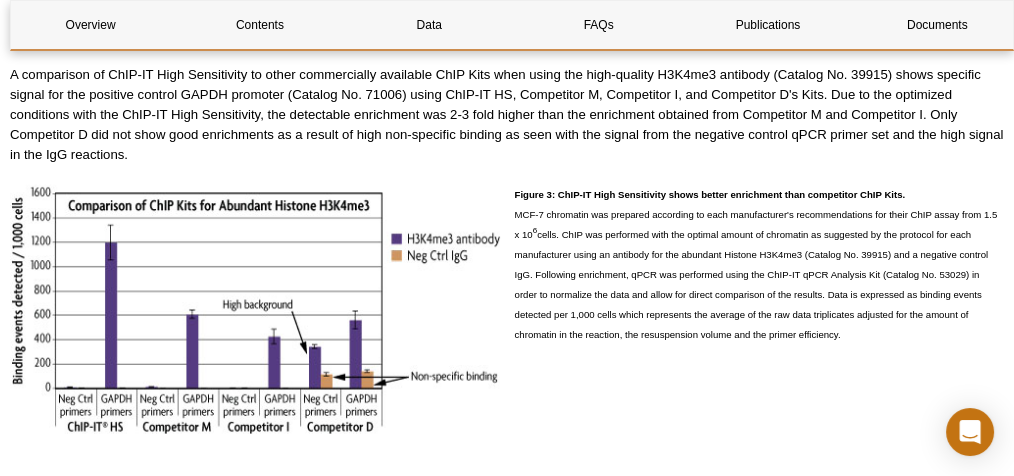 scroll, scrollTop: 4025, scrollLeft: 0, axis: vertical 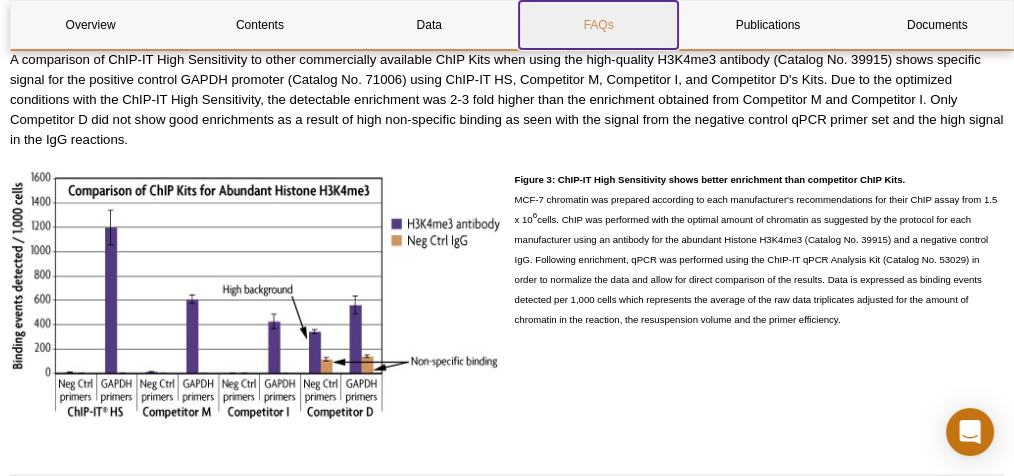click on "FAQs" at bounding box center (598, 25) 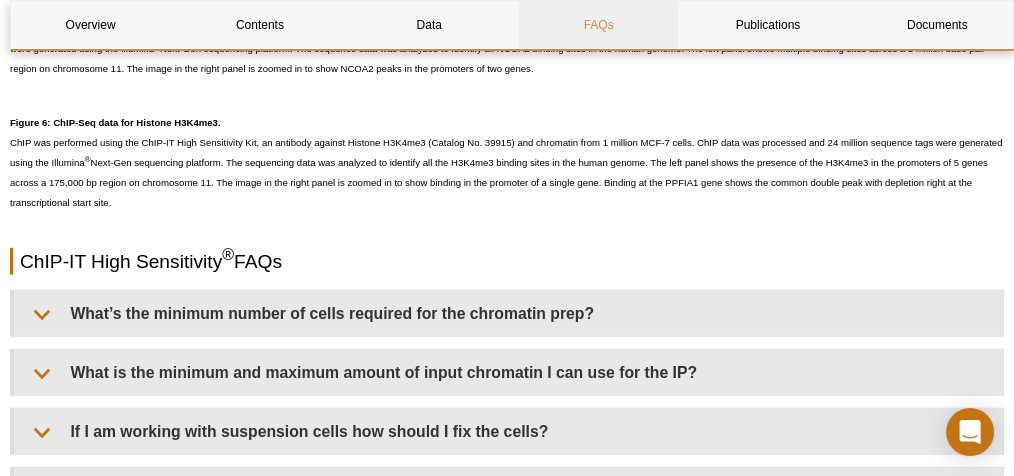 scroll, scrollTop: 5122, scrollLeft: 0, axis: vertical 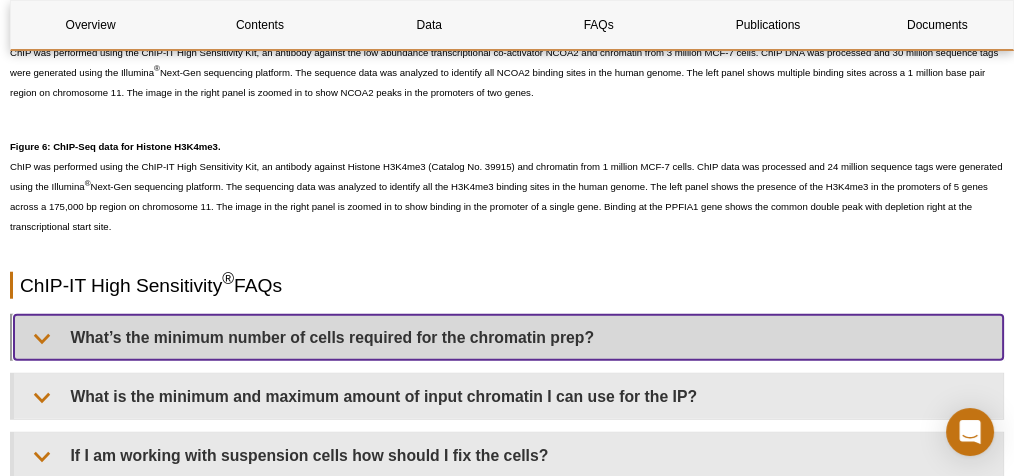 click on "What’s the minimum number of cells required for the chromatin prep?" at bounding box center [508, 337] 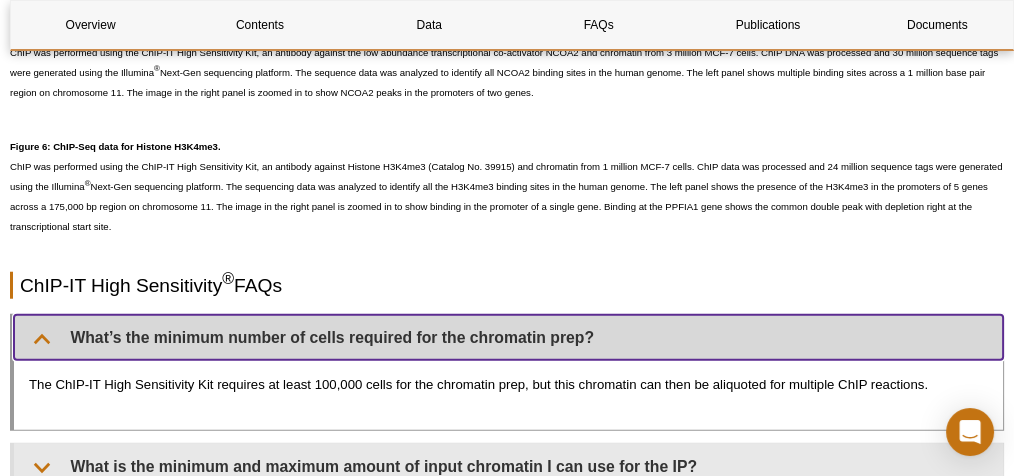 click on "What’s the minimum number of cells required for the chromatin prep?" at bounding box center (508, 337) 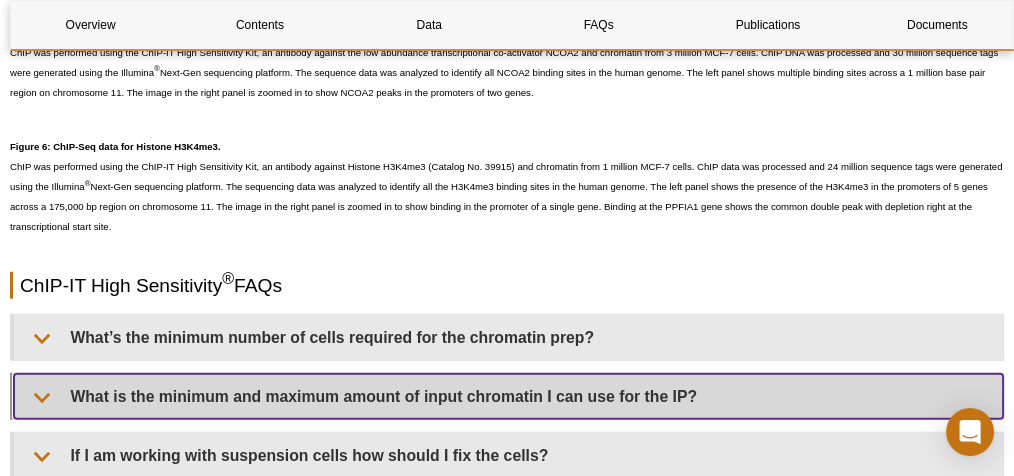 click on "What is the minimum and maximum amount of input chromatin I can use for the IP?" at bounding box center [508, 396] 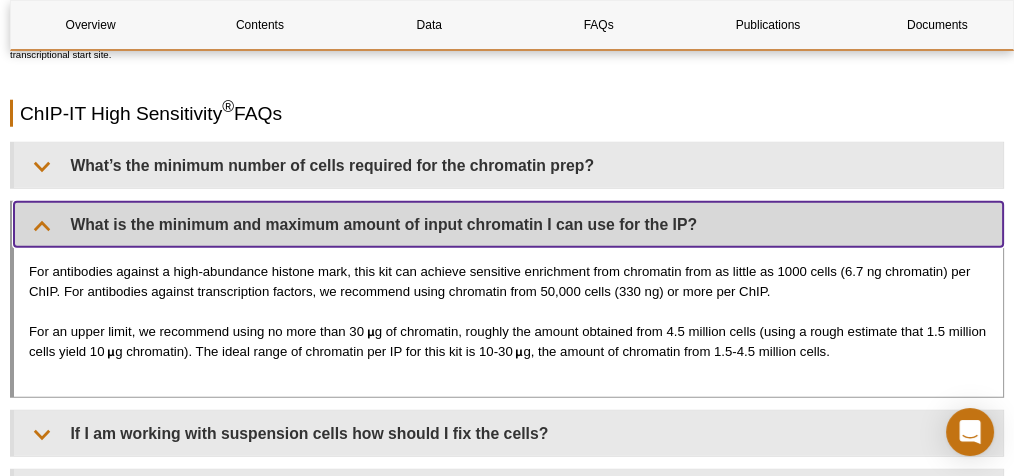scroll, scrollTop: 5301, scrollLeft: 0, axis: vertical 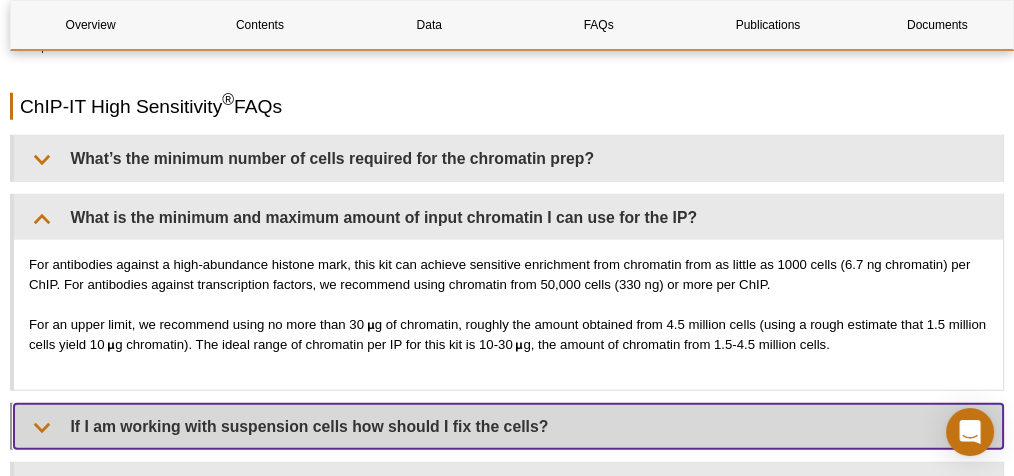 click on "If I am working with suspension cells how should I fix the cells?" at bounding box center [508, 426] 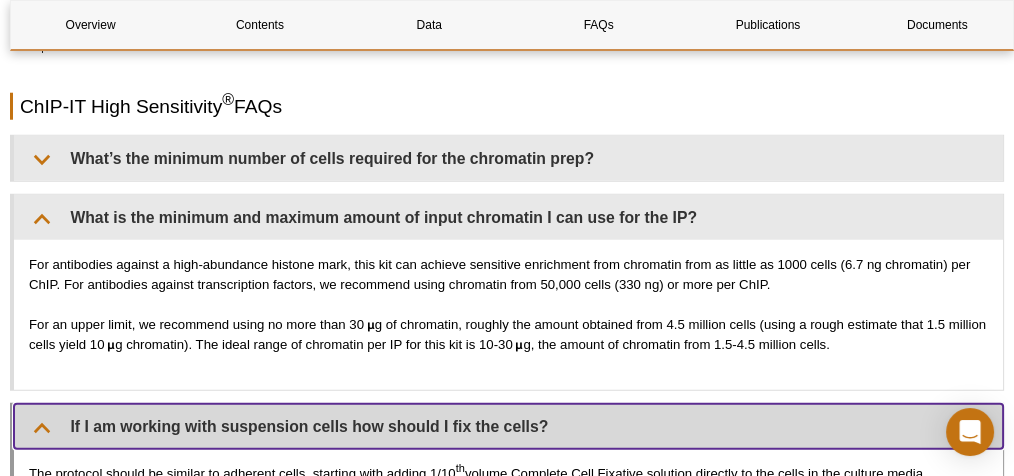 click on "If I am working with suspension cells how should I fix the cells?" at bounding box center [508, 426] 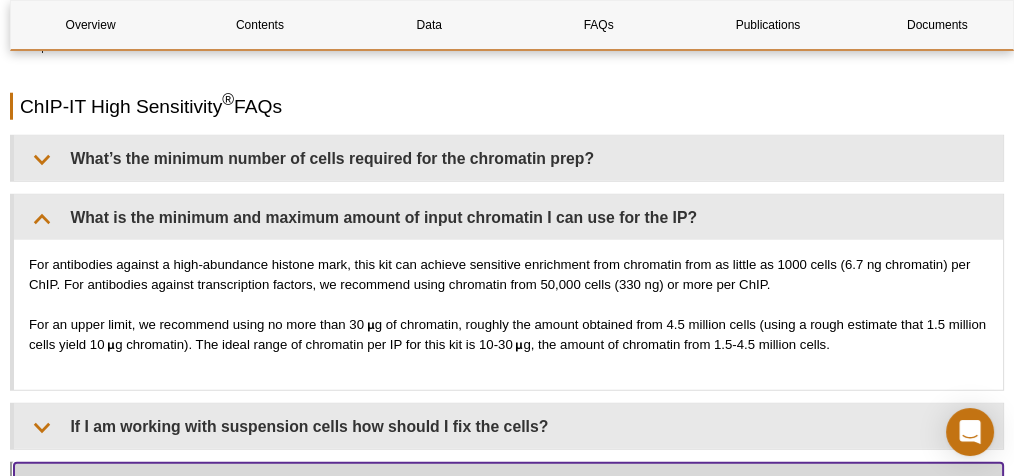click on "At what points can I stop in the protocol?" at bounding box center [508, 485] 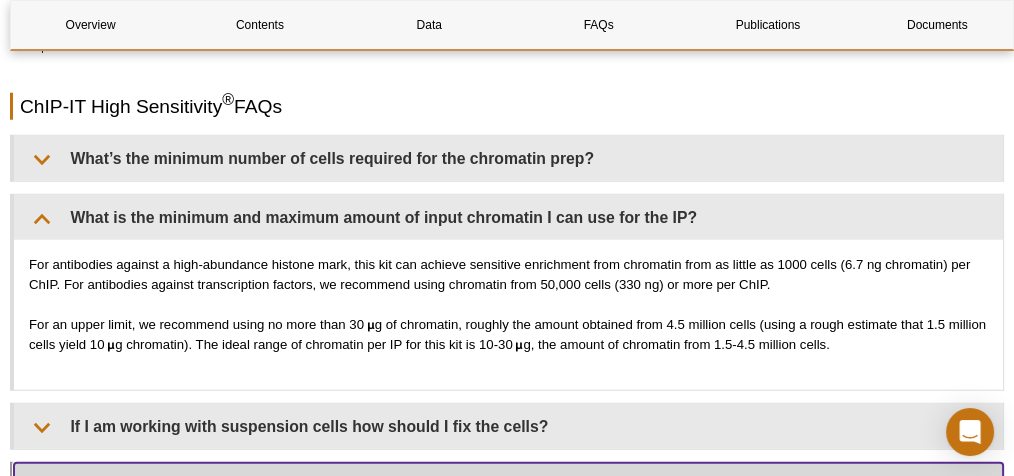 click on "At what points can I stop in the protocol?" at bounding box center [508, 485] 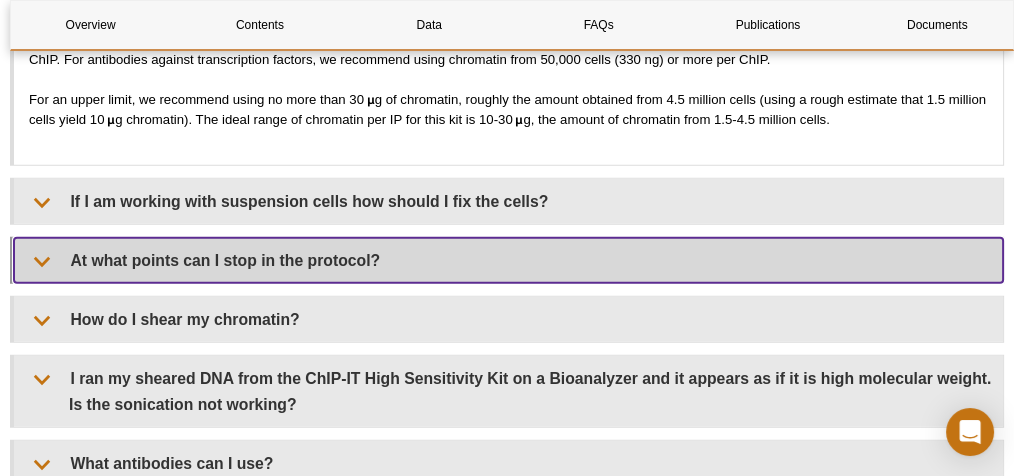 scroll, scrollTop: 5530, scrollLeft: 0, axis: vertical 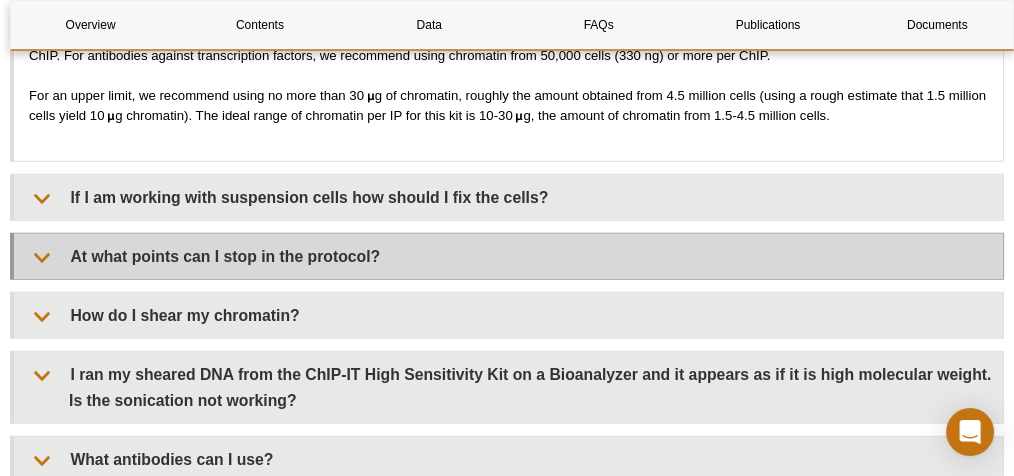 click on "What’s the minimum number of cells required for the chromatin prep?
The ChIP-IT High Sensitivity Kit requires at least 100,000 cells for the chromatin prep, but this chromatin can then be aliquoted for multiple ChIP reactions.
What is the minimum and maximum amount of input chromatin I can use for the IP?
For antibodies against a high-abundance histone mark, this kit can achieve sensitive enrichment from chromatin from as little as 1000 cells (6.7 ng chromatin) per ChIP. For antibodies against transcription factors, we recommend using chromatin from 50,000 cells (330 ng) or more per ChIP.
For an upper limit, we recommend using no more than 30 𝝻g of chromatin, roughly the amount obtained from 4.5 million cells (using a rough estimate that 1.5 million cells yield 10 𝝻g chromatin). The ideal range of chromatin per IP for this kit is 10-30 𝝻g, the amount of chromatin from 1.5-4.5 million cells.
If I am working with suspension cells how should I fix the cells?
th" at bounding box center (507, 308) 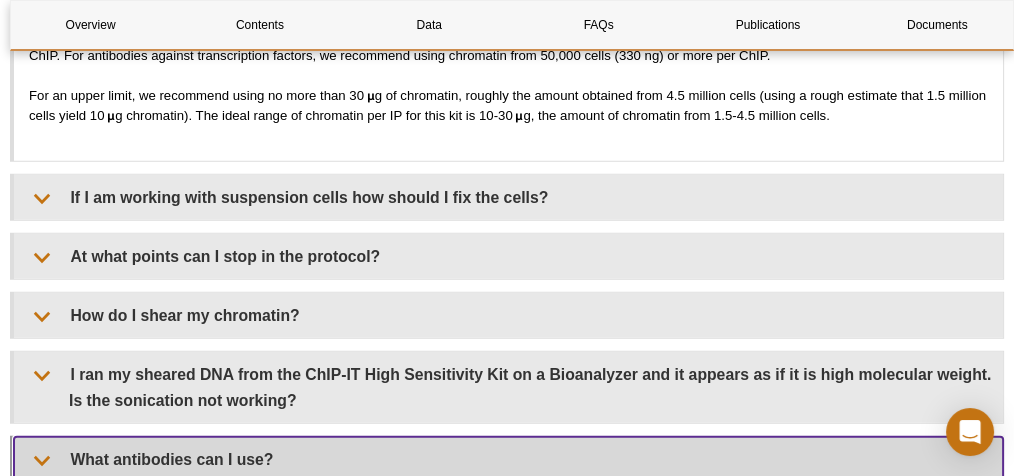 click on "What antibodies can I use?" at bounding box center [508, 459] 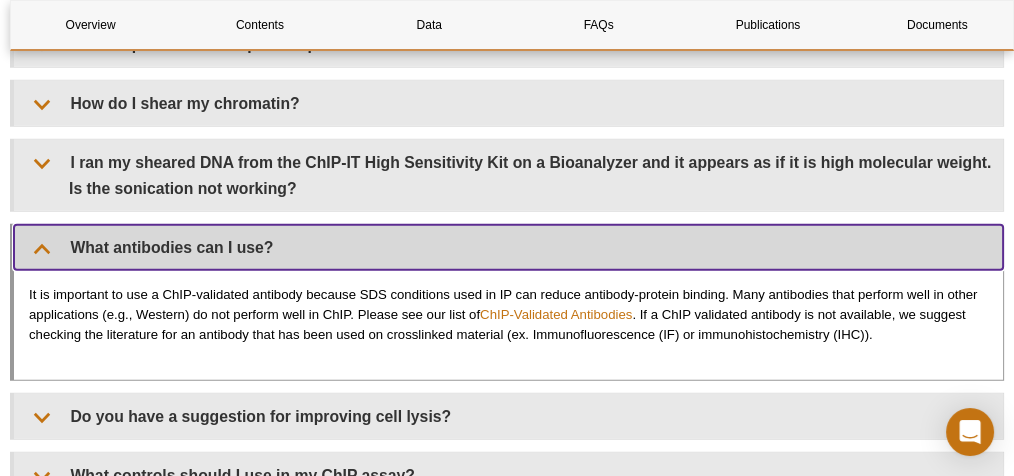 scroll, scrollTop: 5750, scrollLeft: 0, axis: vertical 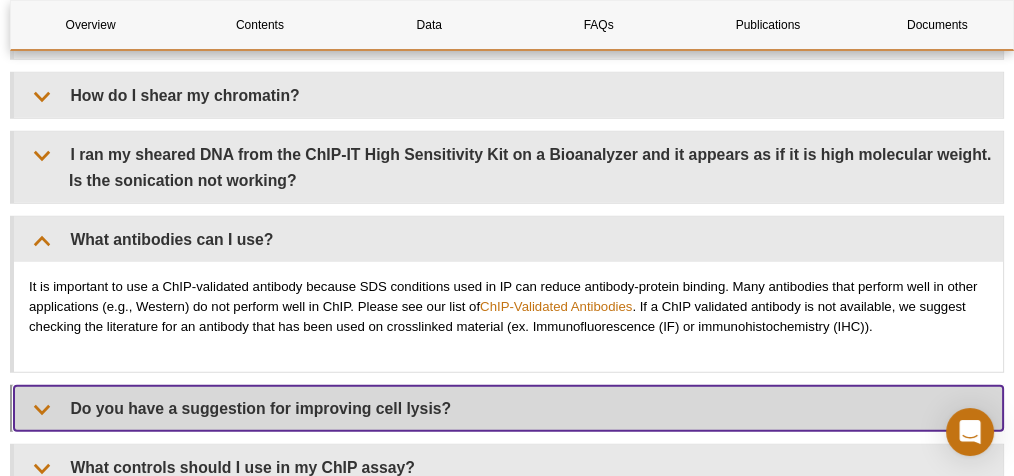 click on "Do you have a suggestion for improving cell lysis?" at bounding box center [508, 408] 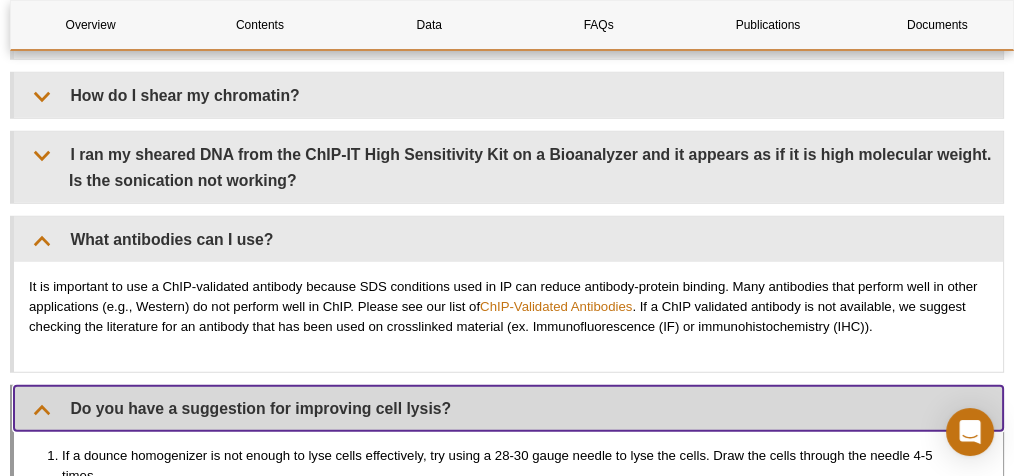 click on "Do you have a suggestion for improving cell lysis?" at bounding box center [508, 408] 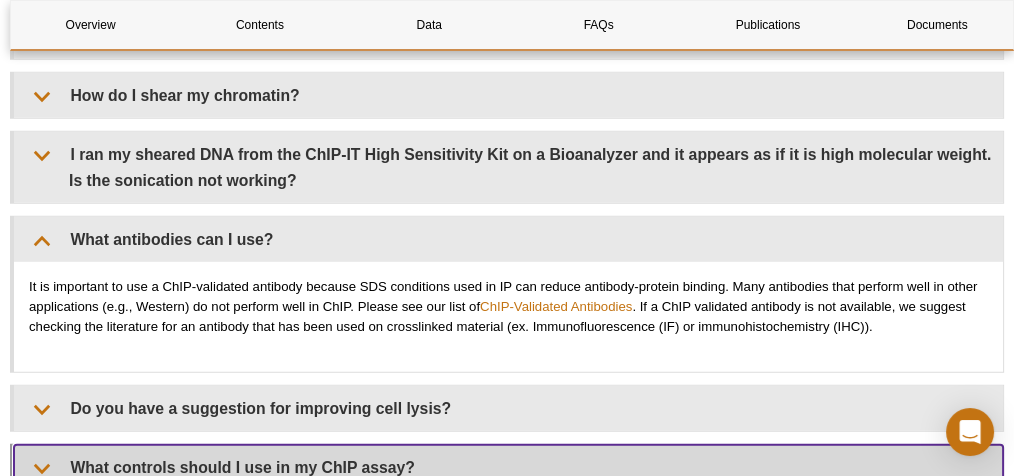 click on "What controls should I use in my ChIP assay?" at bounding box center (508, 467) 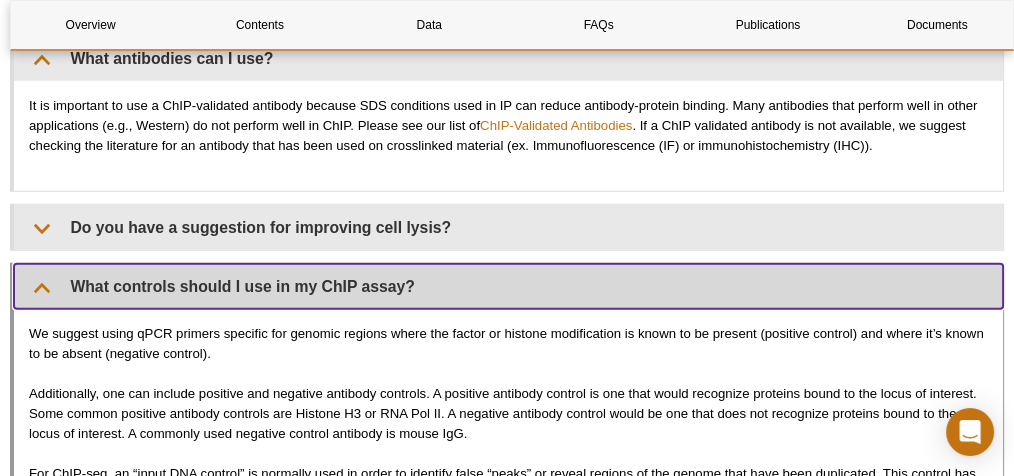 scroll, scrollTop: 5939, scrollLeft: 0, axis: vertical 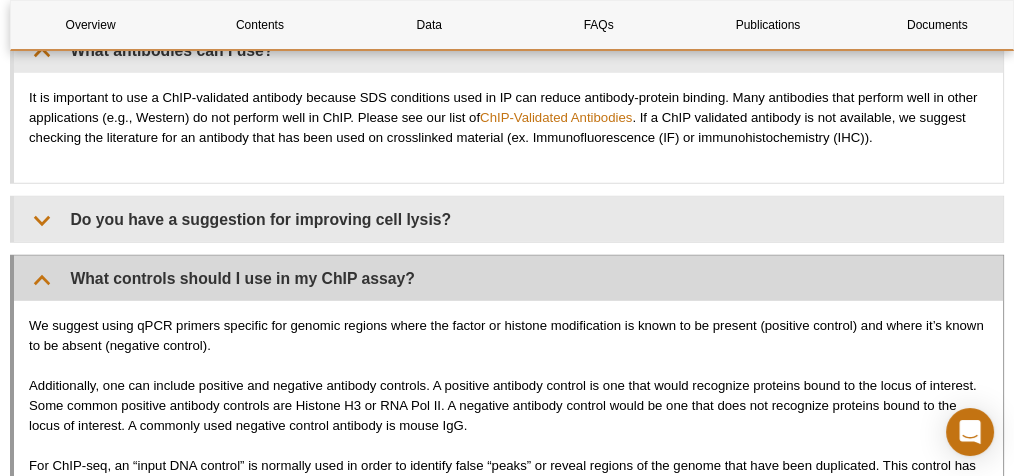 click on "For ChIP-seq, an “input DNA control” is normally used in order to identify false “peaks” or reveal regions of the genome that have been duplicated. This control has been fixed and sonicated but not immunoprecipitated. We suggest using 1-10% of the quantity of DNA that went into each ChIP reaction." at bounding box center (508, 476) 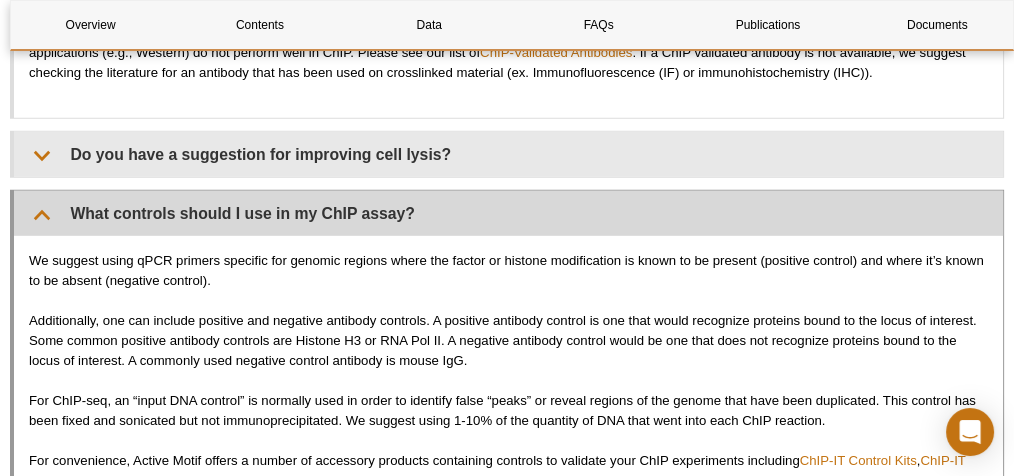 scroll, scrollTop: 6021, scrollLeft: 0, axis: vertical 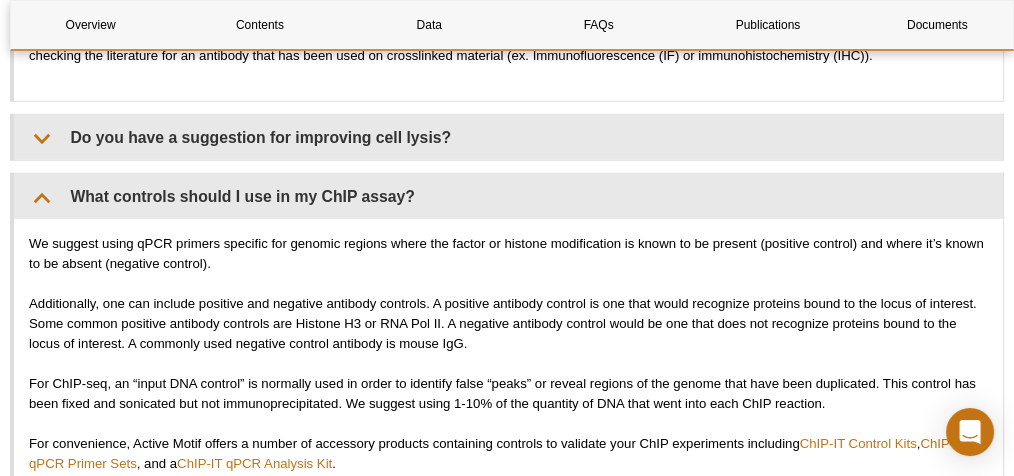 click on "I’m running the ChIP-IT High Sensitivity Kit for the first time and I need to optimize the fixation, shearing, and lysis conditions. Is there any way to do some testing without using all of the chromatin prep reagents before moving forward with the immunoprecipitation step?" at bounding box center [508, 570] 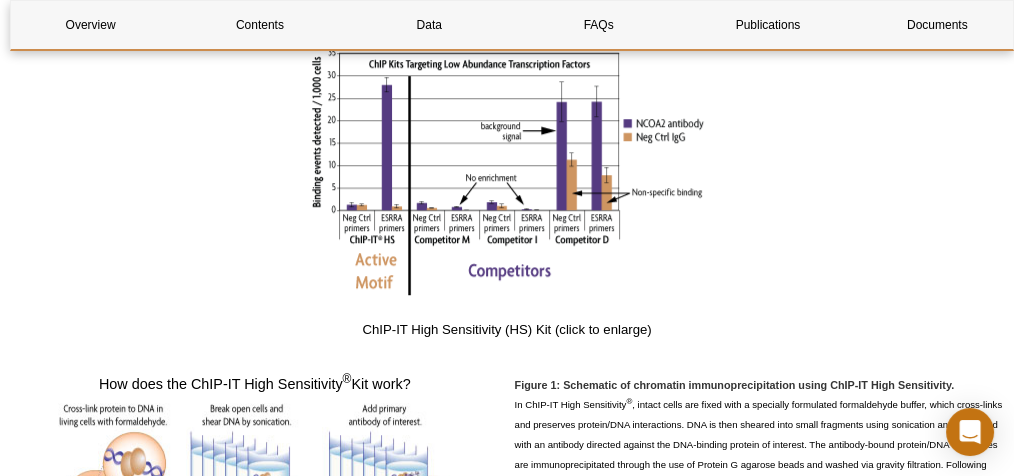 scroll, scrollTop: 1367, scrollLeft: 0, axis: vertical 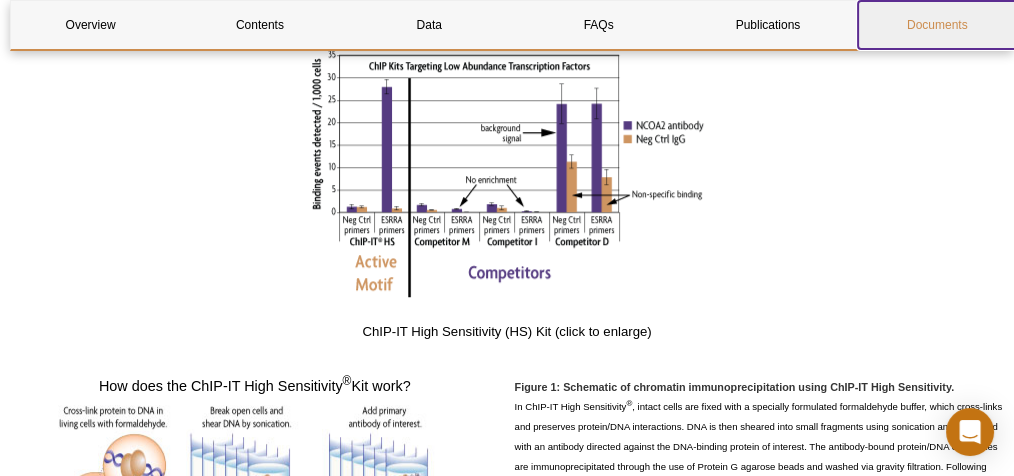 click on "Documents" at bounding box center (937, 25) 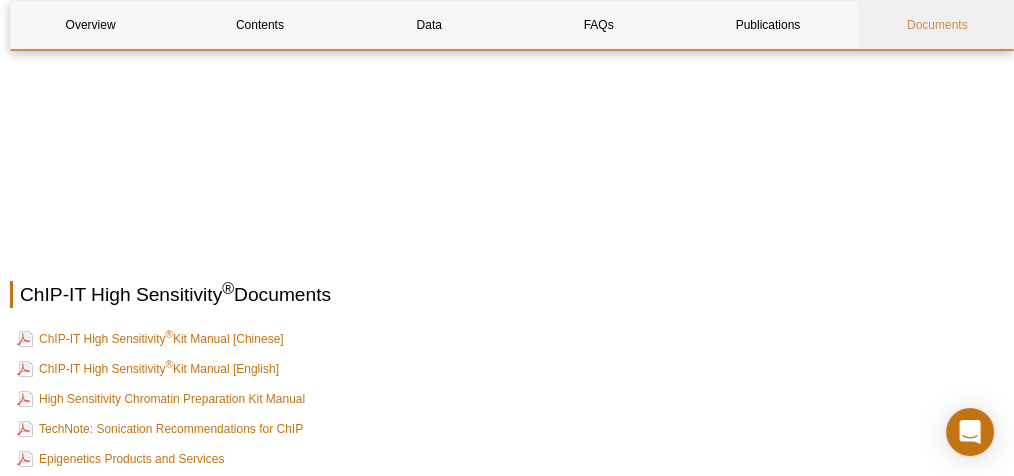 scroll, scrollTop: 8013, scrollLeft: 0, axis: vertical 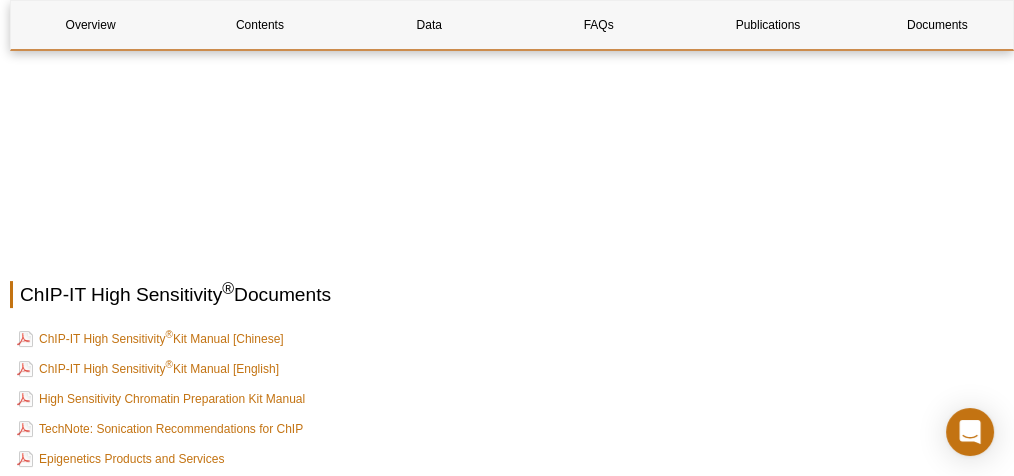 click on "Blocker Data Sheet" at bounding box center [79, 489] 